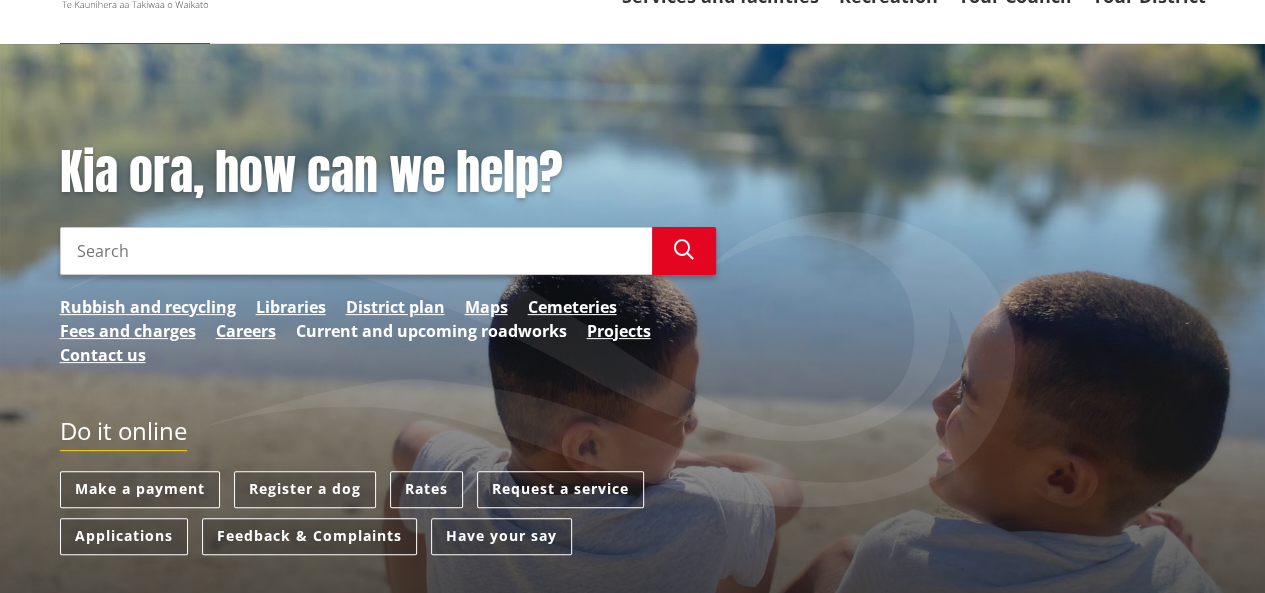 scroll, scrollTop: 200, scrollLeft: 0, axis: vertical 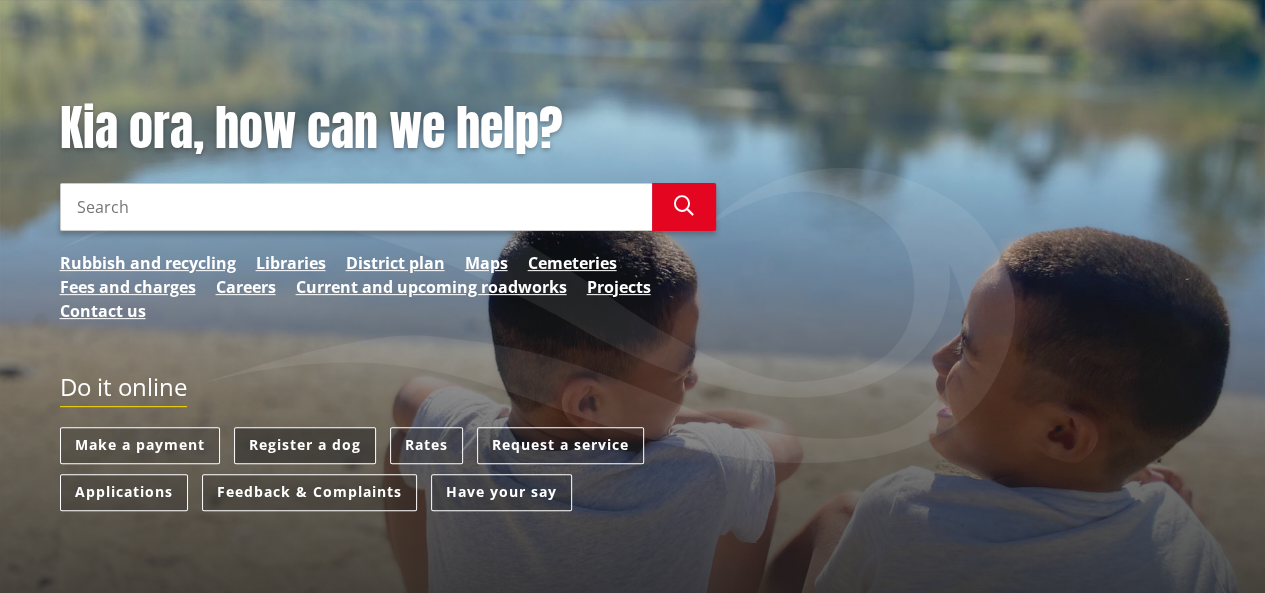 click on "Register a dog" at bounding box center (305, 445) 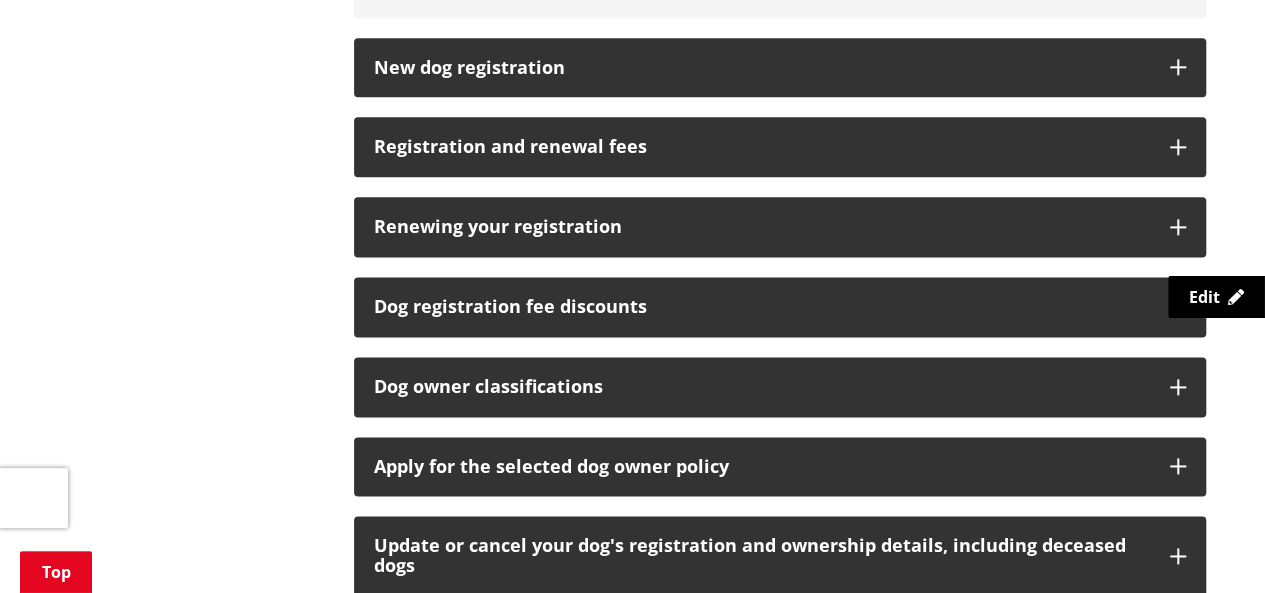 scroll, scrollTop: 1500, scrollLeft: 0, axis: vertical 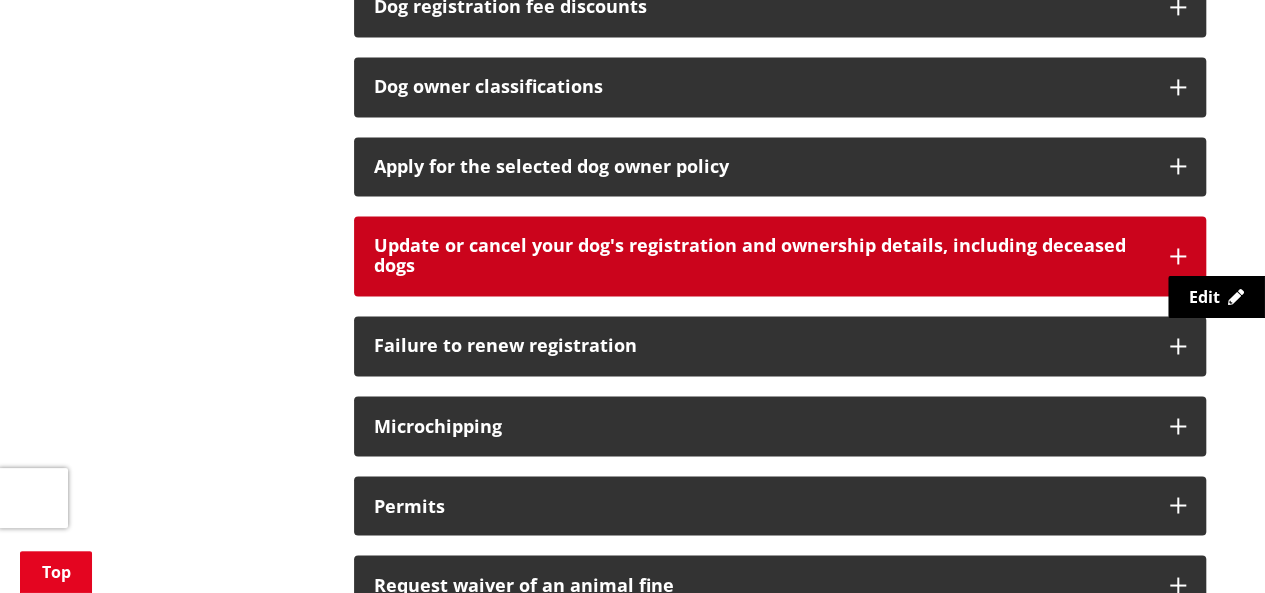 click on "Update or cancel your dog's registration and ownership details, including deceased dogs" at bounding box center (762, 256) 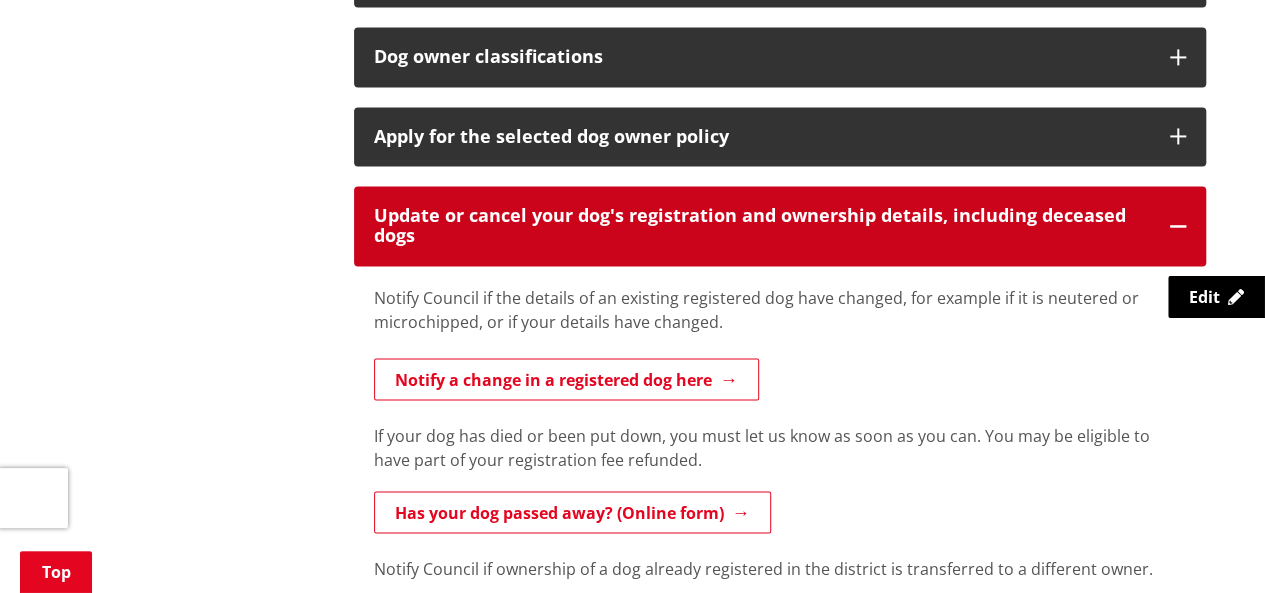 scroll, scrollTop: 1500, scrollLeft: 0, axis: vertical 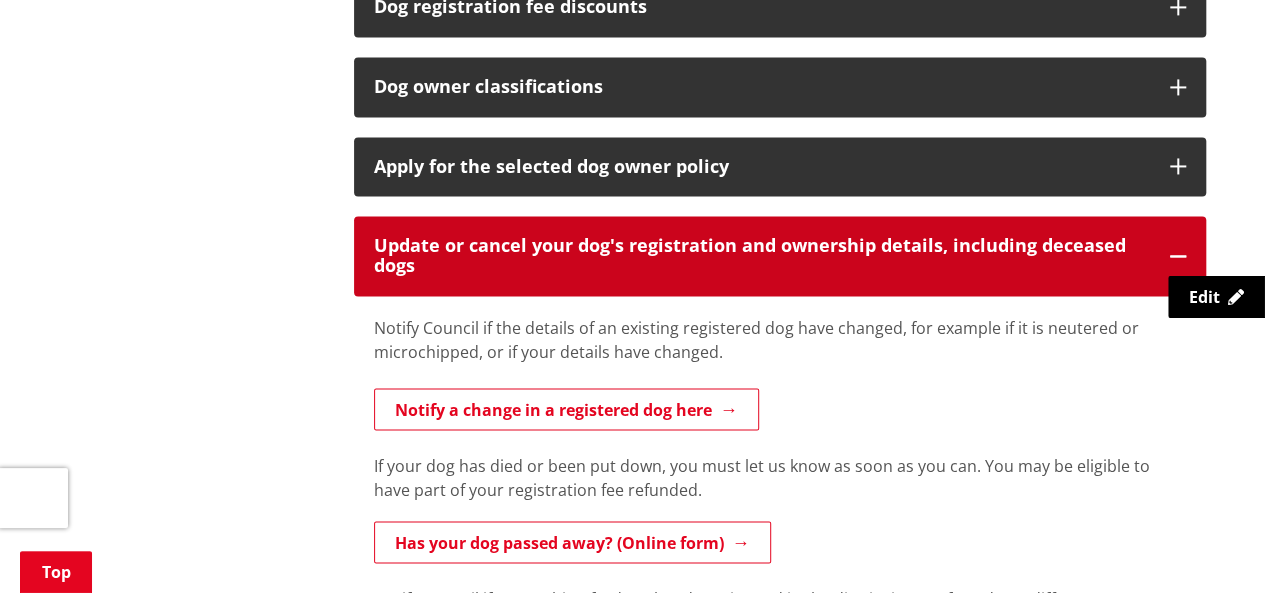 click on "Update or cancel your dog's registration and ownership details, including deceased dogs" at bounding box center (762, 256) 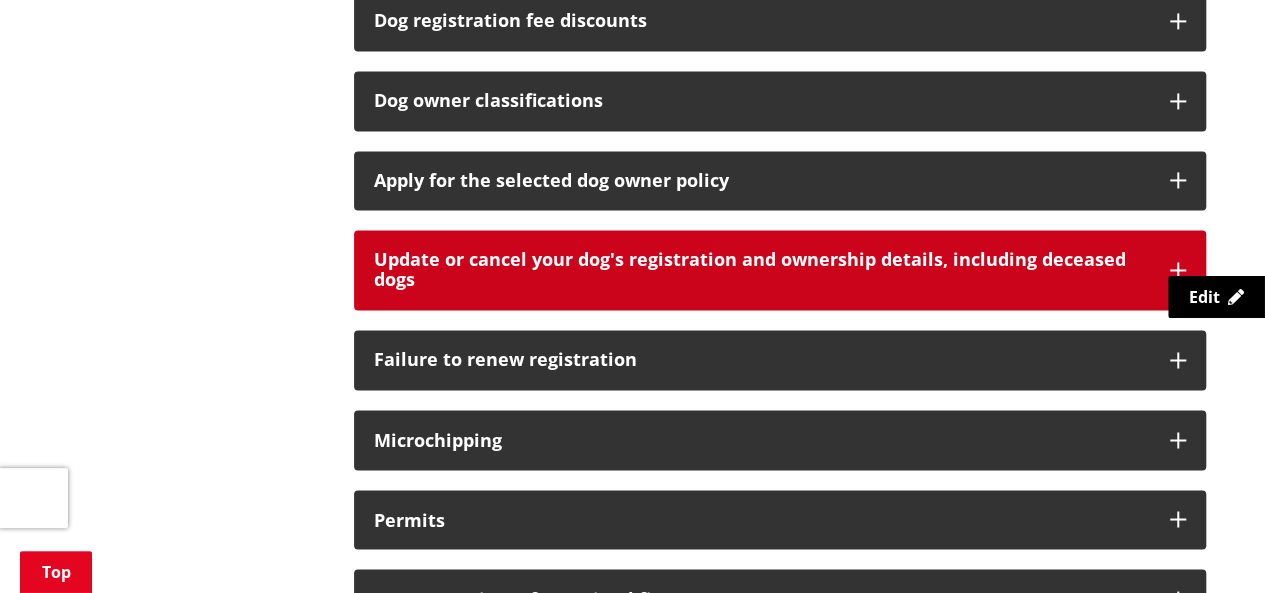 scroll, scrollTop: 1500, scrollLeft: 0, axis: vertical 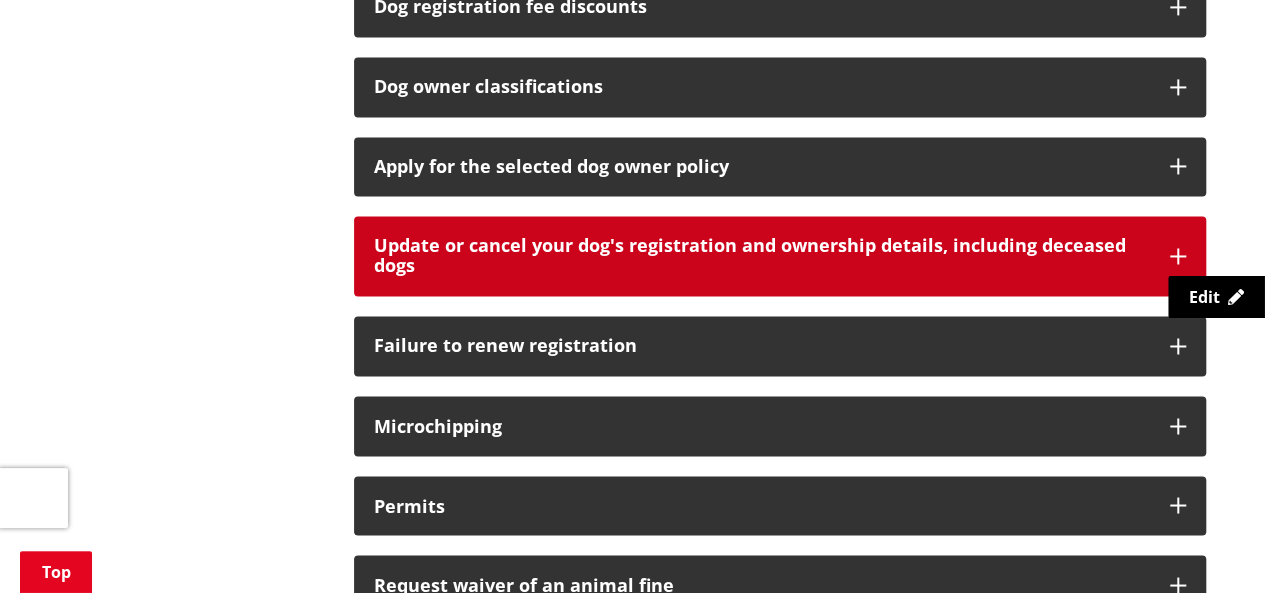 click on "Update or cancel your dog's registration and ownership details, including deceased dogs" at bounding box center (762, 256) 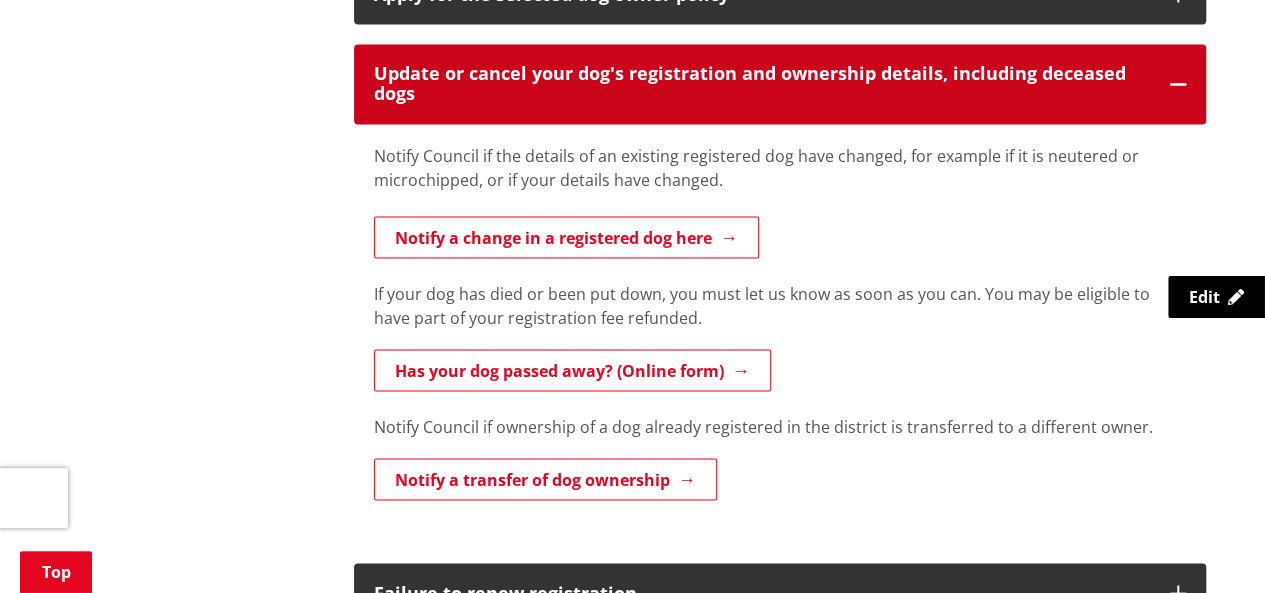 scroll, scrollTop: 1700, scrollLeft: 0, axis: vertical 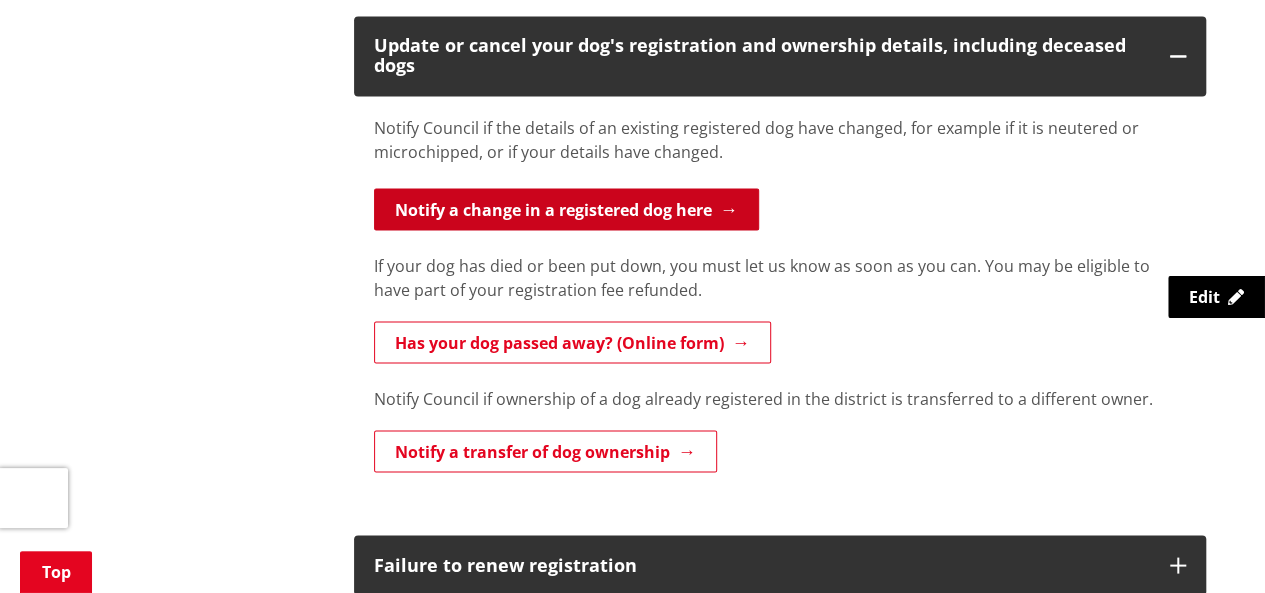 click on "Notify a change in a registered dog here" at bounding box center [566, 209] 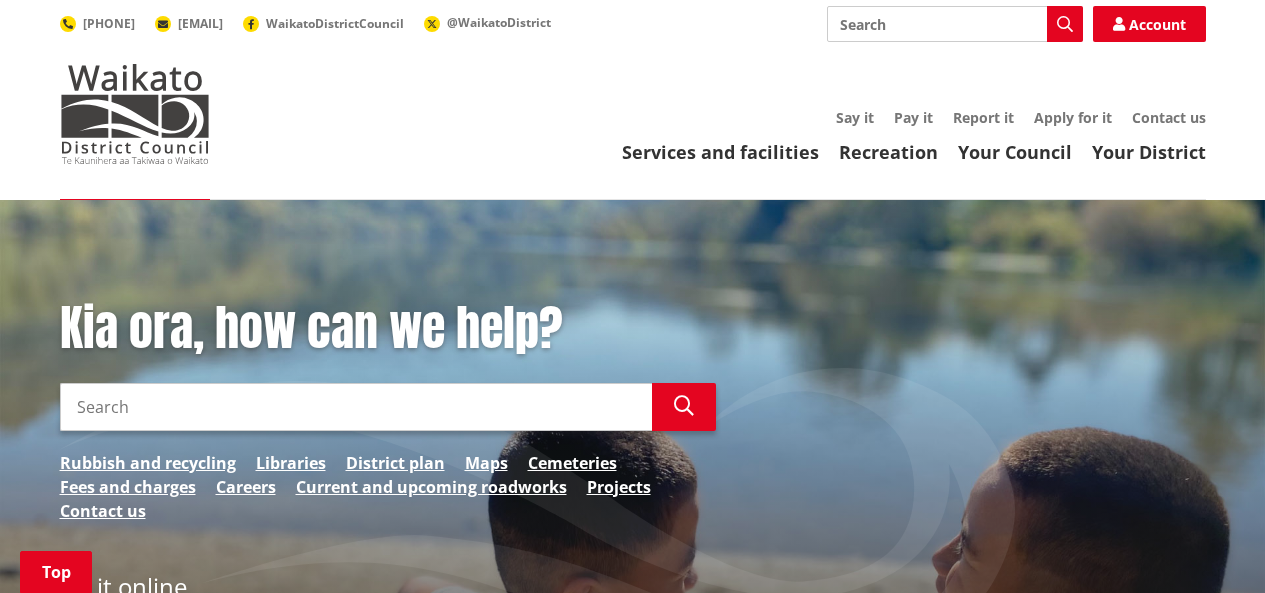 scroll, scrollTop: 300, scrollLeft: 0, axis: vertical 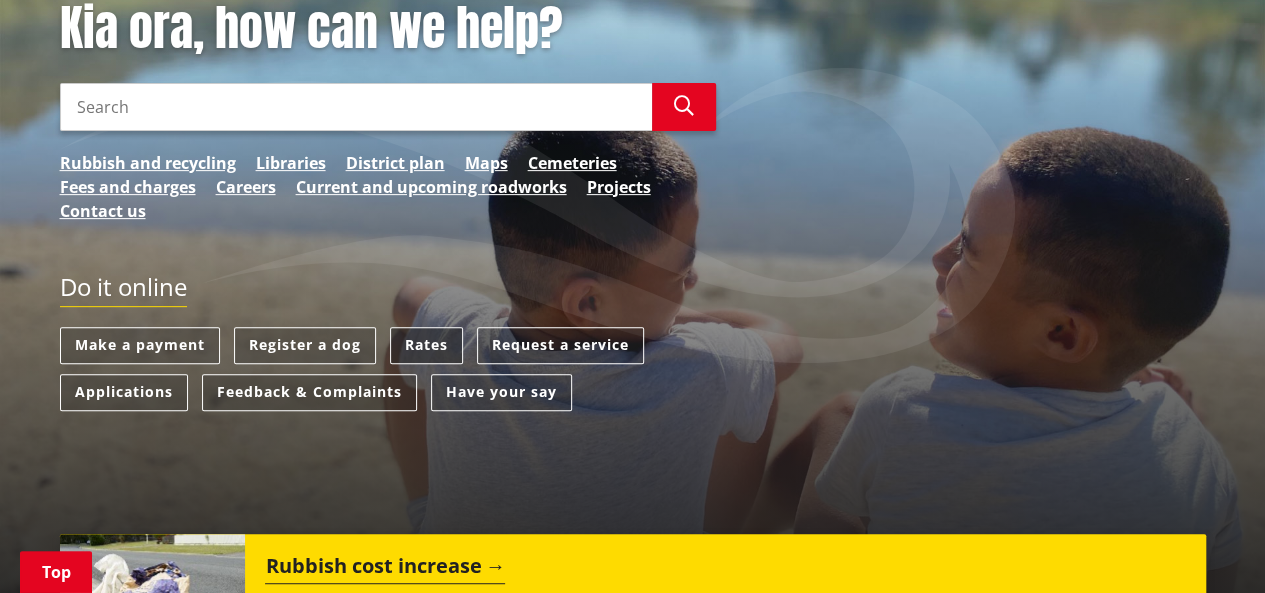 click on "Rates" at bounding box center [426, 345] 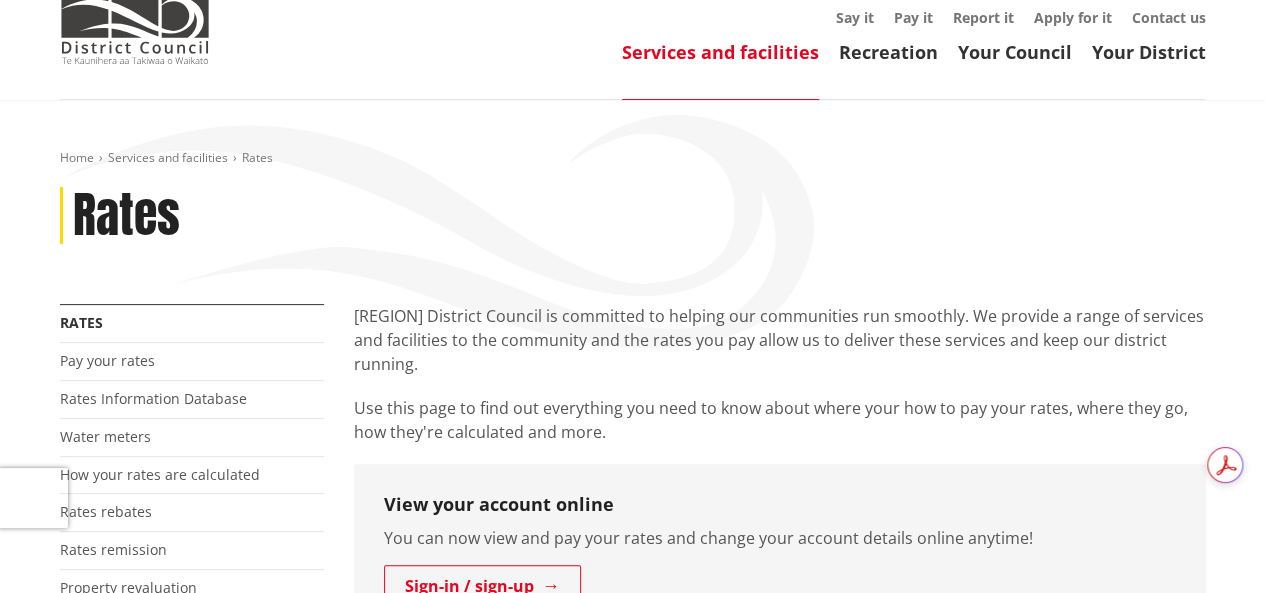 scroll, scrollTop: 200, scrollLeft: 0, axis: vertical 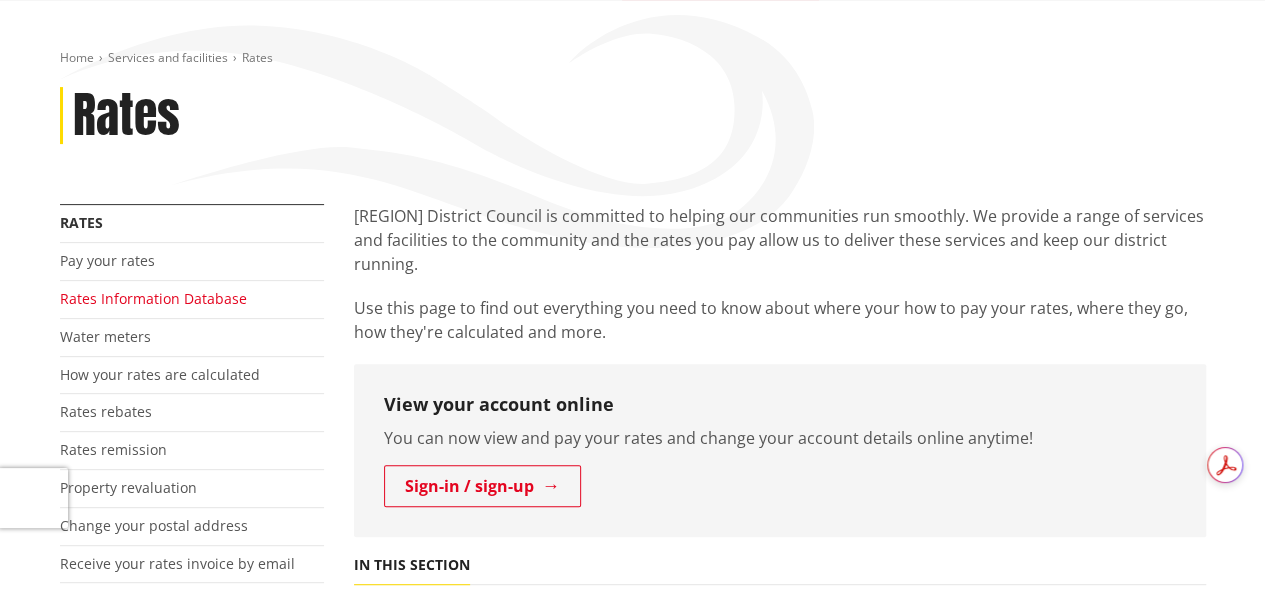 click on "Rates Information Database" at bounding box center [153, 298] 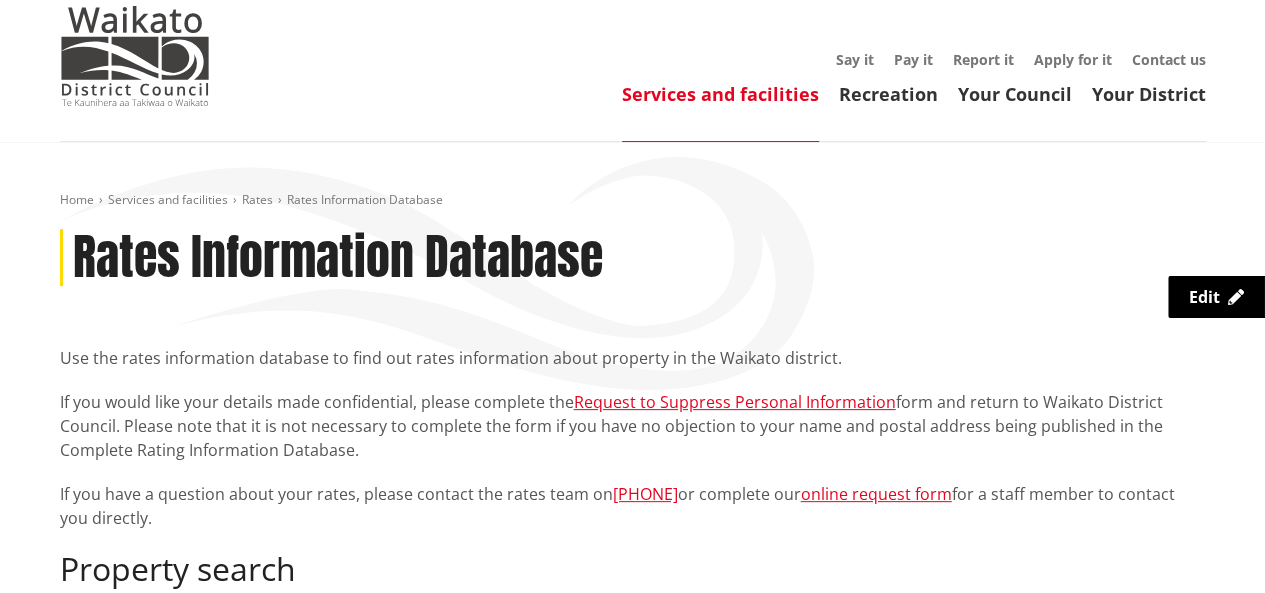 scroll, scrollTop: 0, scrollLeft: 0, axis: both 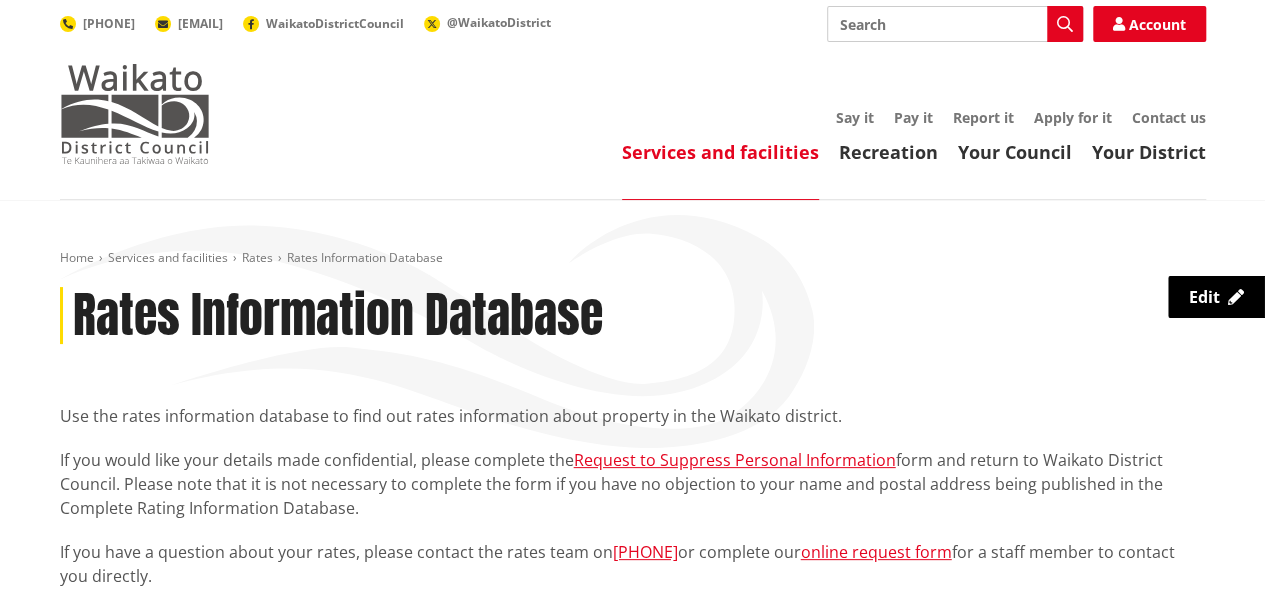 click at bounding box center (135, 114) 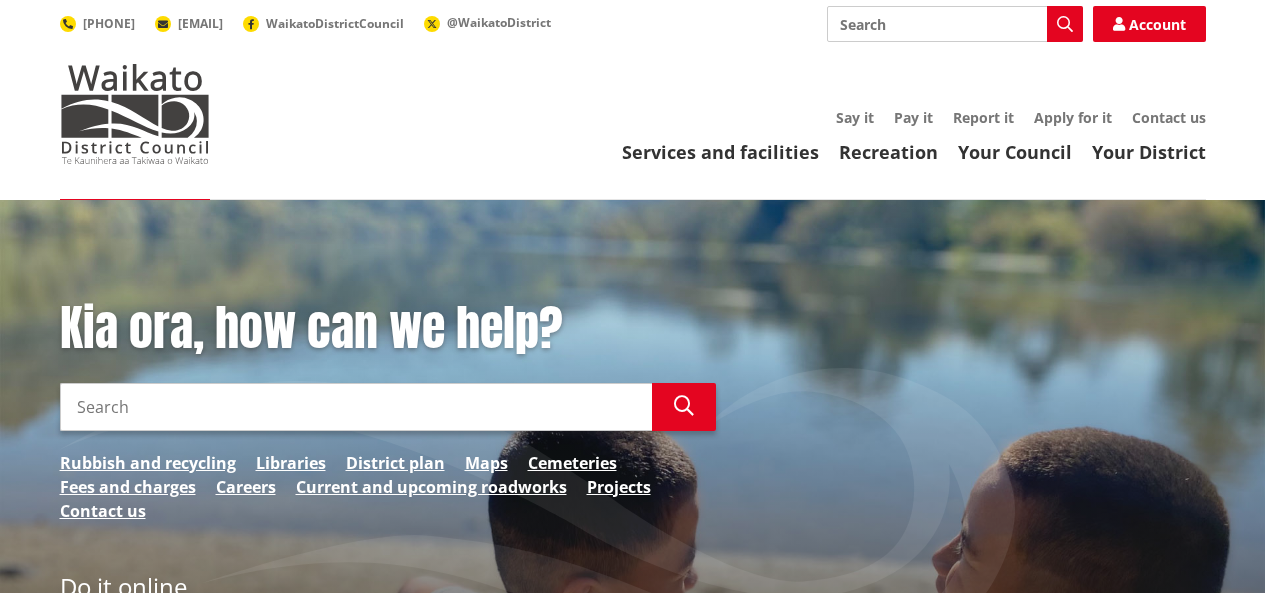 scroll, scrollTop: 0, scrollLeft: 0, axis: both 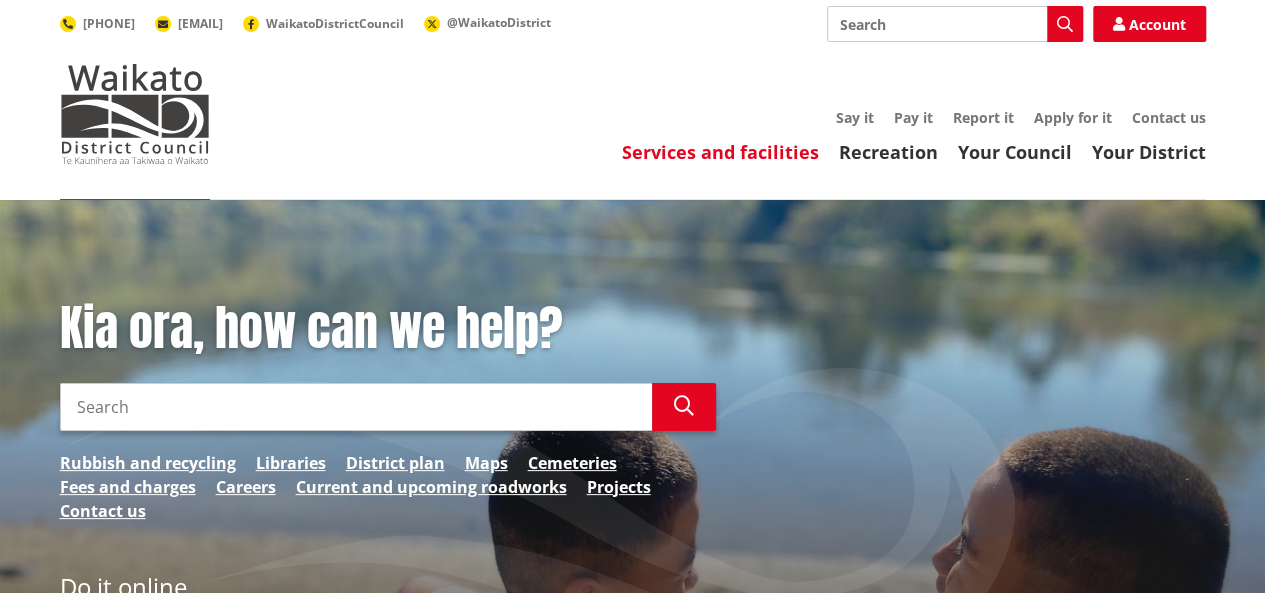 click on "Services and facilities" at bounding box center [720, 152] 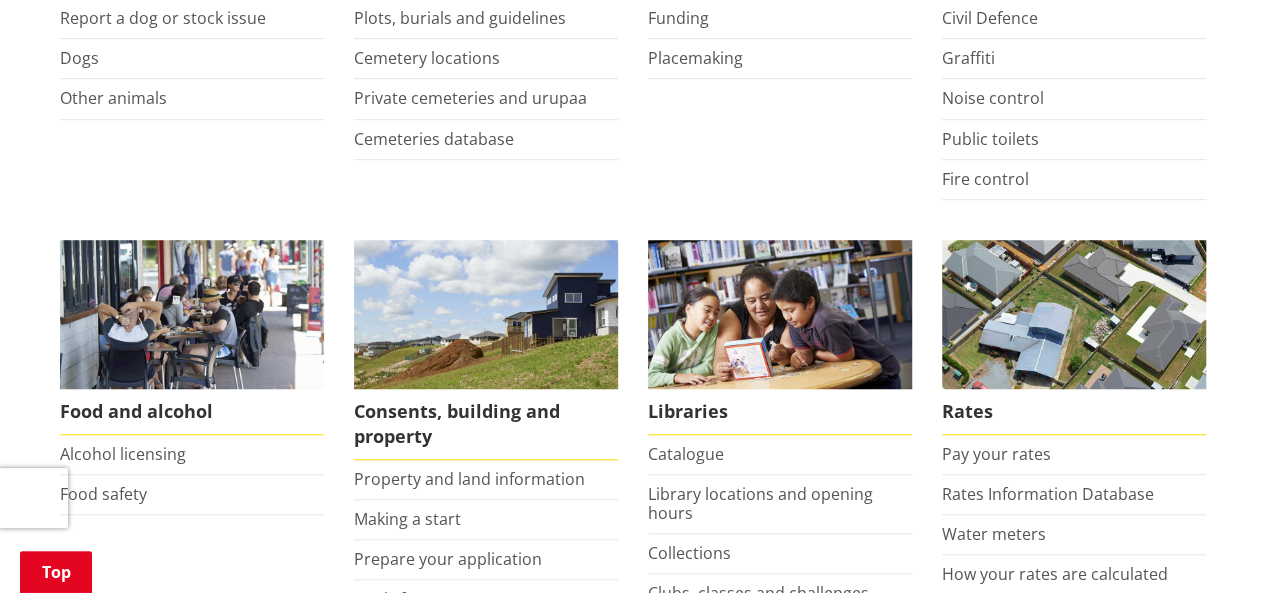 scroll, scrollTop: 700, scrollLeft: 0, axis: vertical 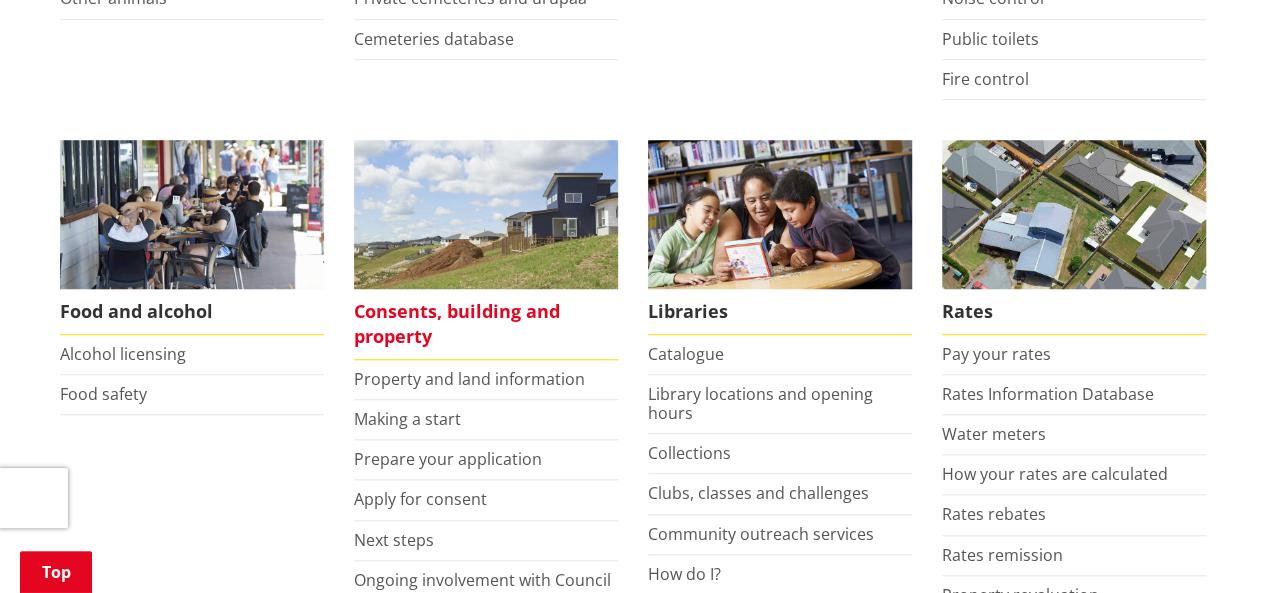 click on "Consents, building and property" at bounding box center [486, 324] 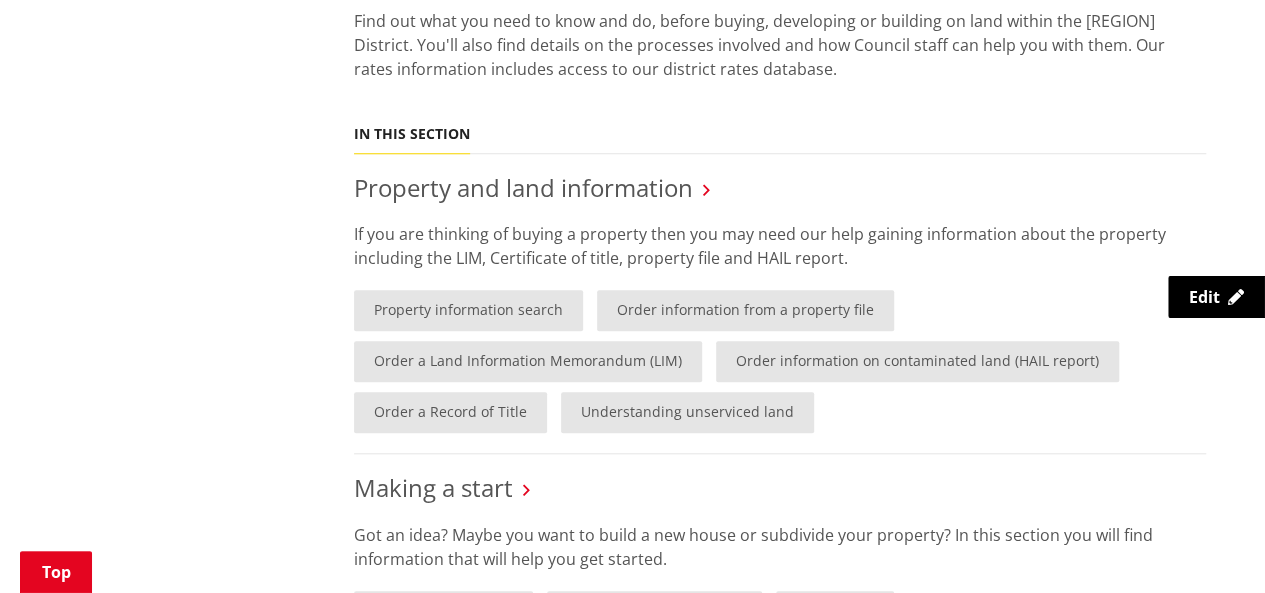 scroll, scrollTop: 800, scrollLeft: 0, axis: vertical 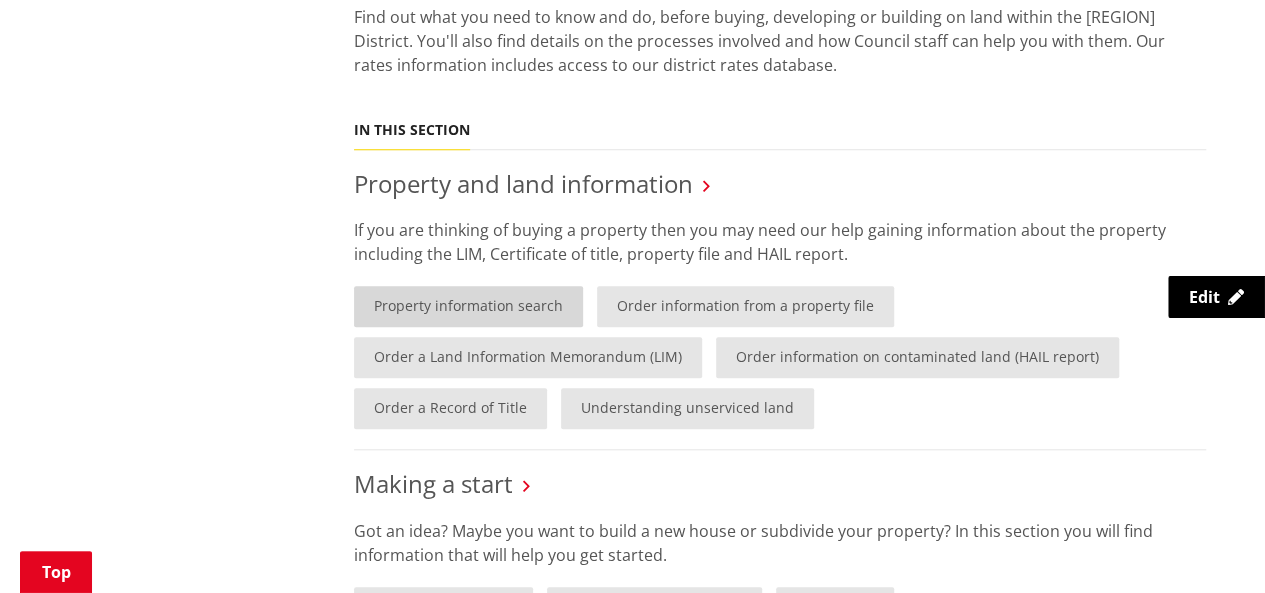 click on "Property information search" at bounding box center (468, 306) 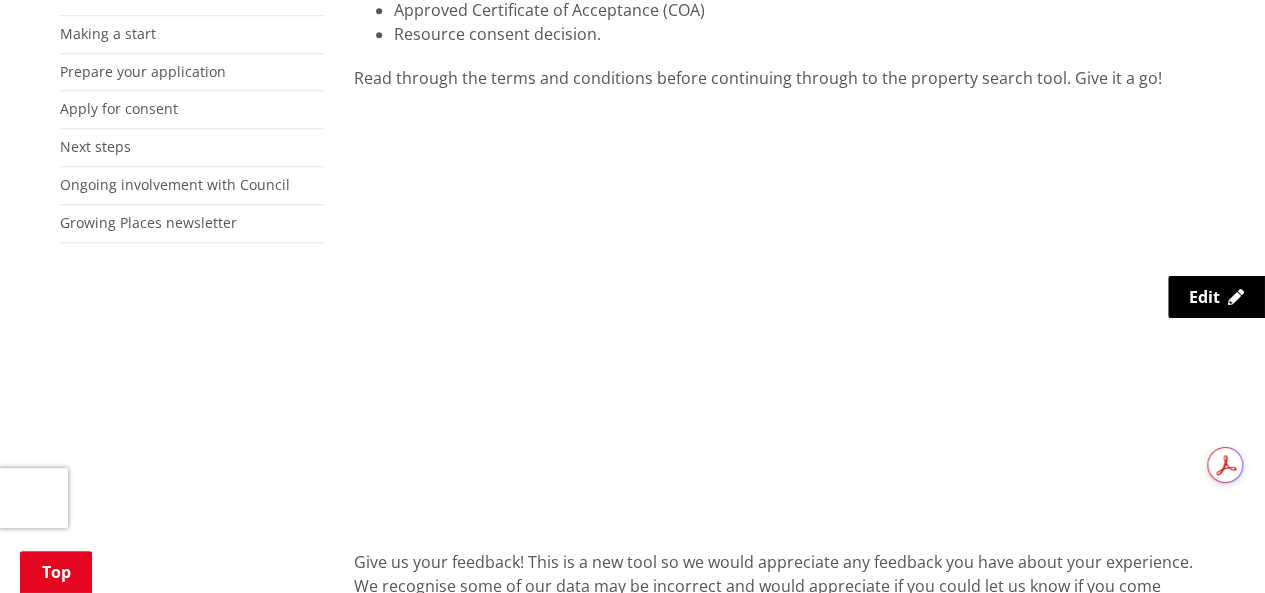 scroll, scrollTop: 700, scrollLeft: 0, axis: vertical 